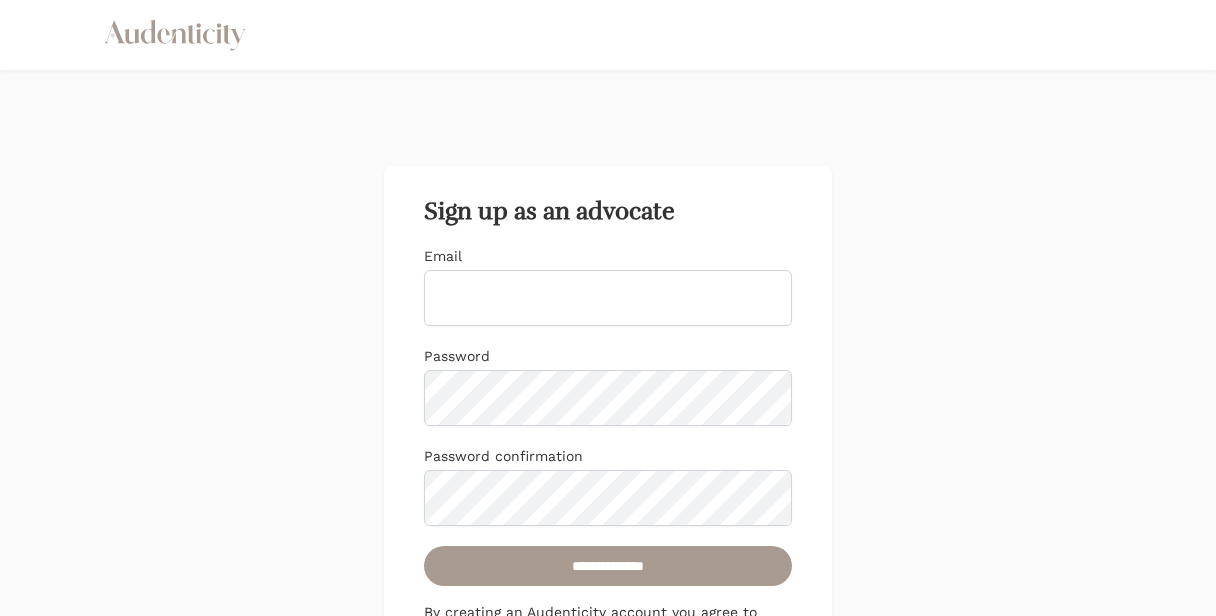 scroll, scrollTop: 0, scrollLeft: 0, axis: both 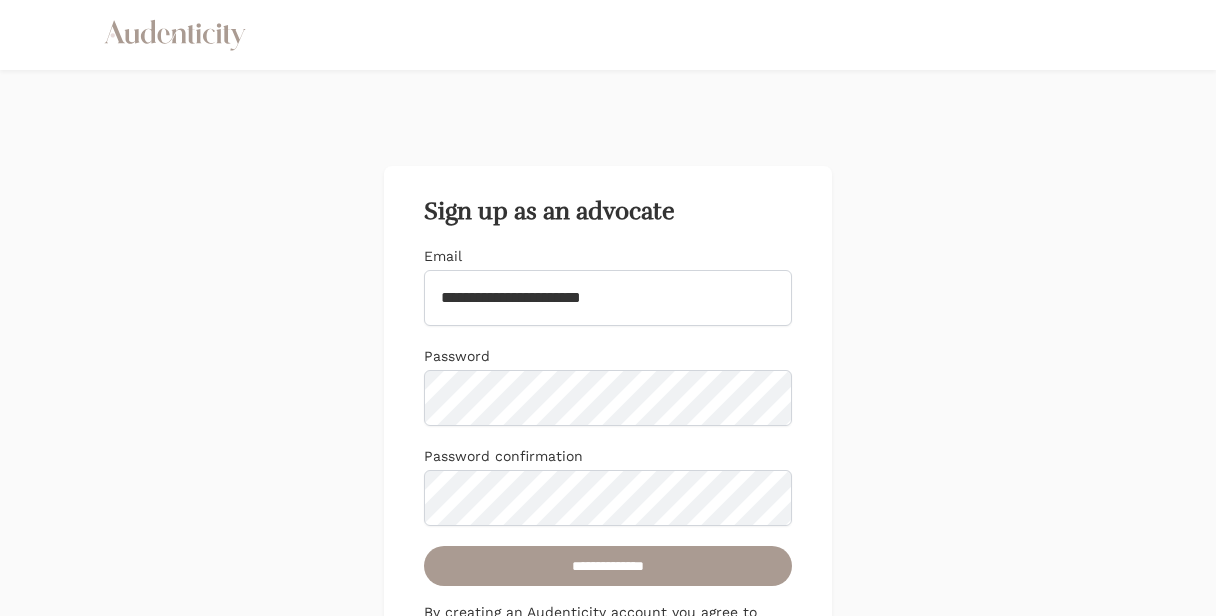 type on "**********" 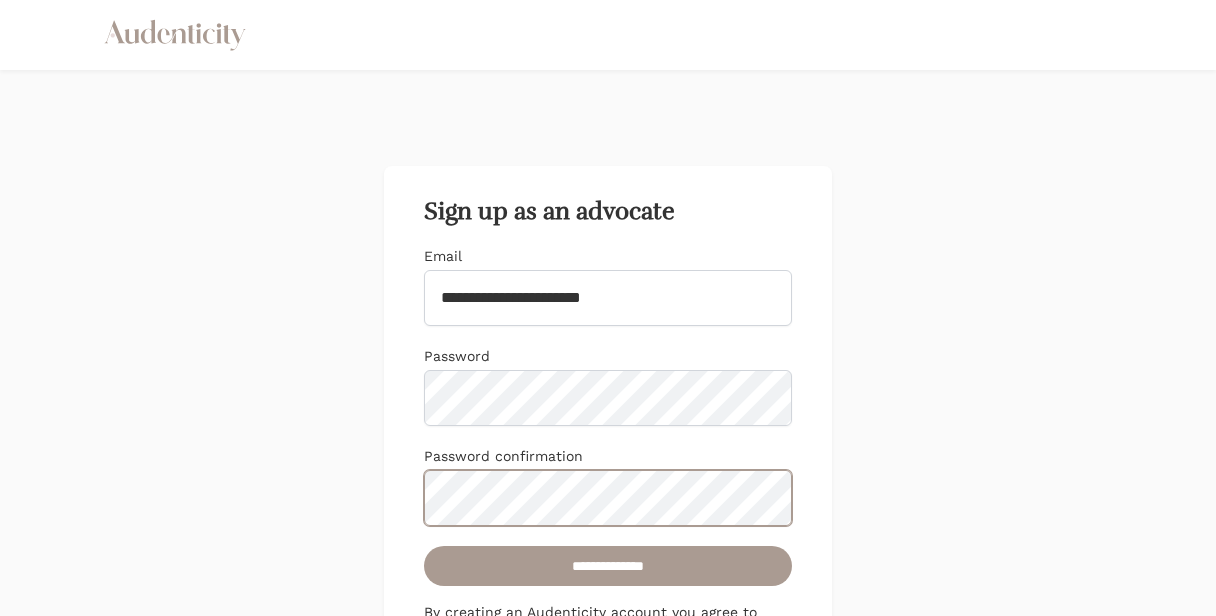 click on "**********" at bounding box center [608, 566] 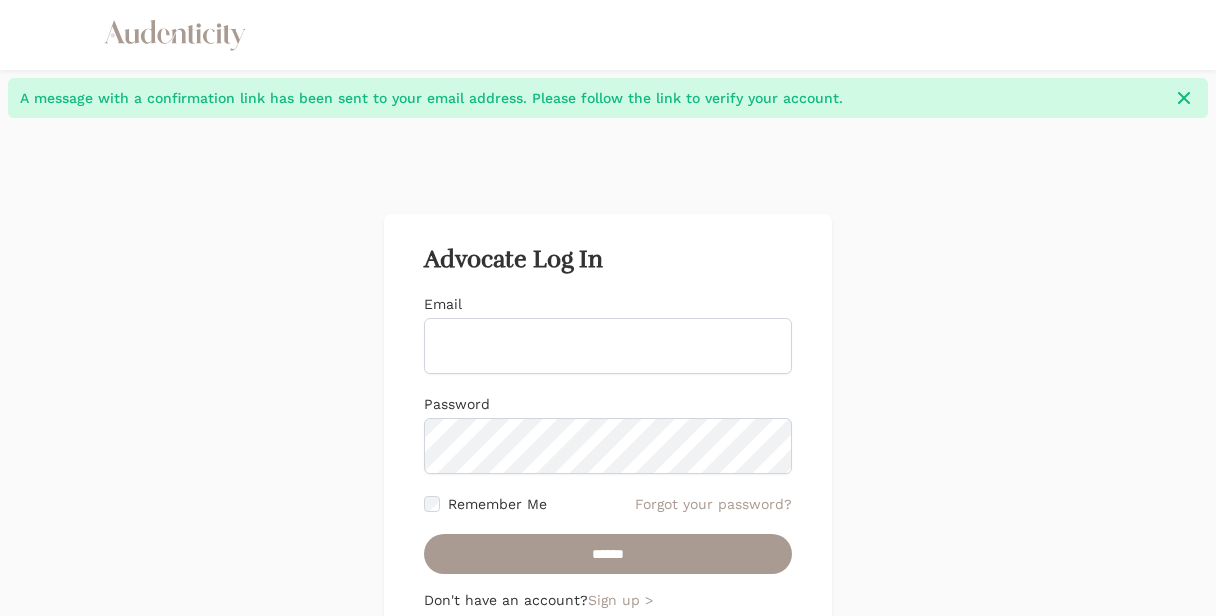 scroll, scrollTop: 0, scrollLeft: 0, axis: both 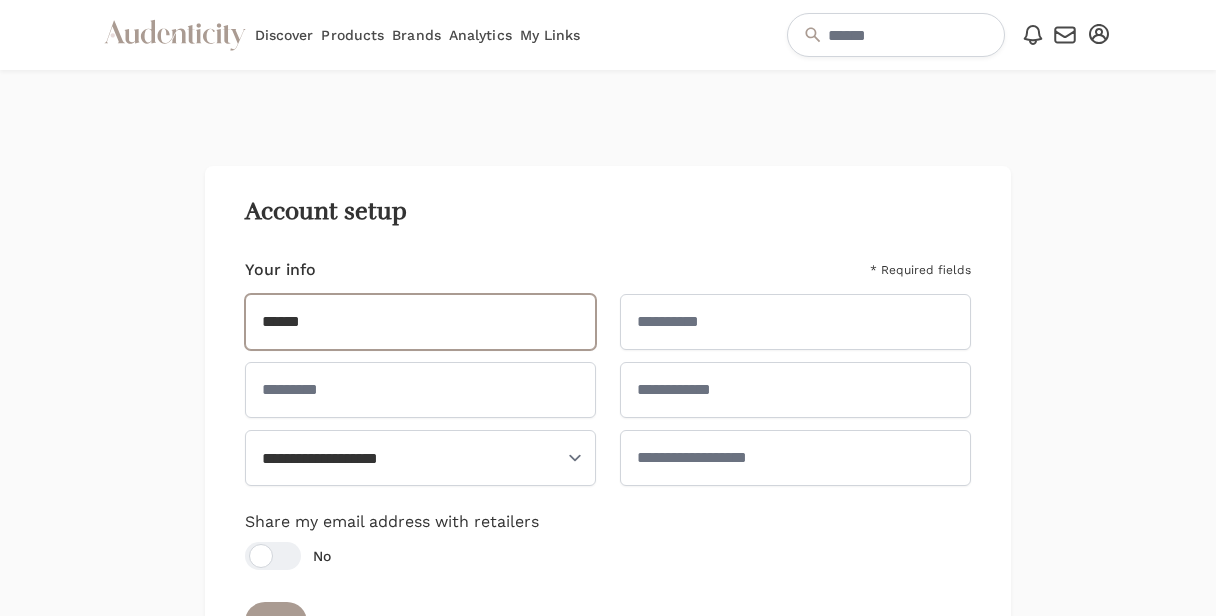 type on "******" 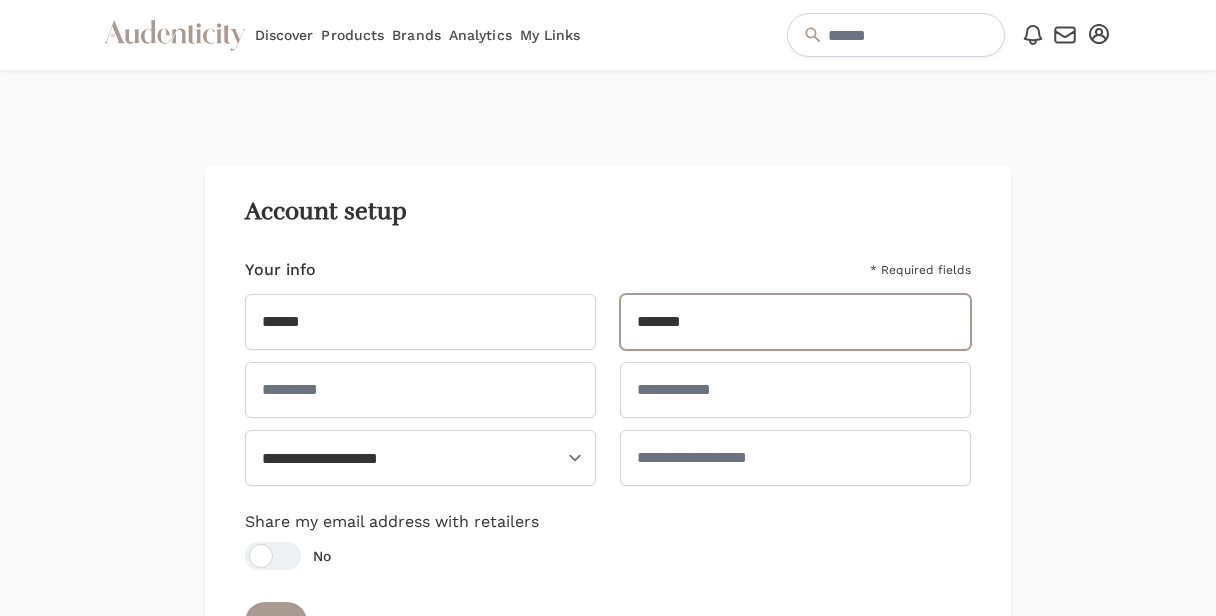 type on "*******" 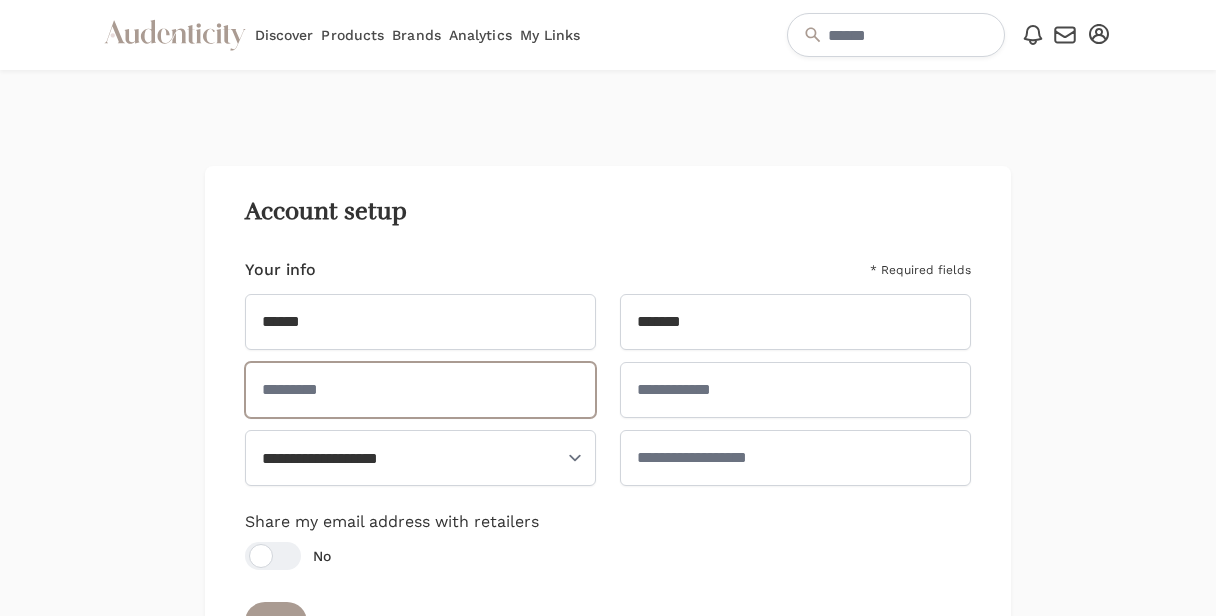 click at bounding box center [420, 390] 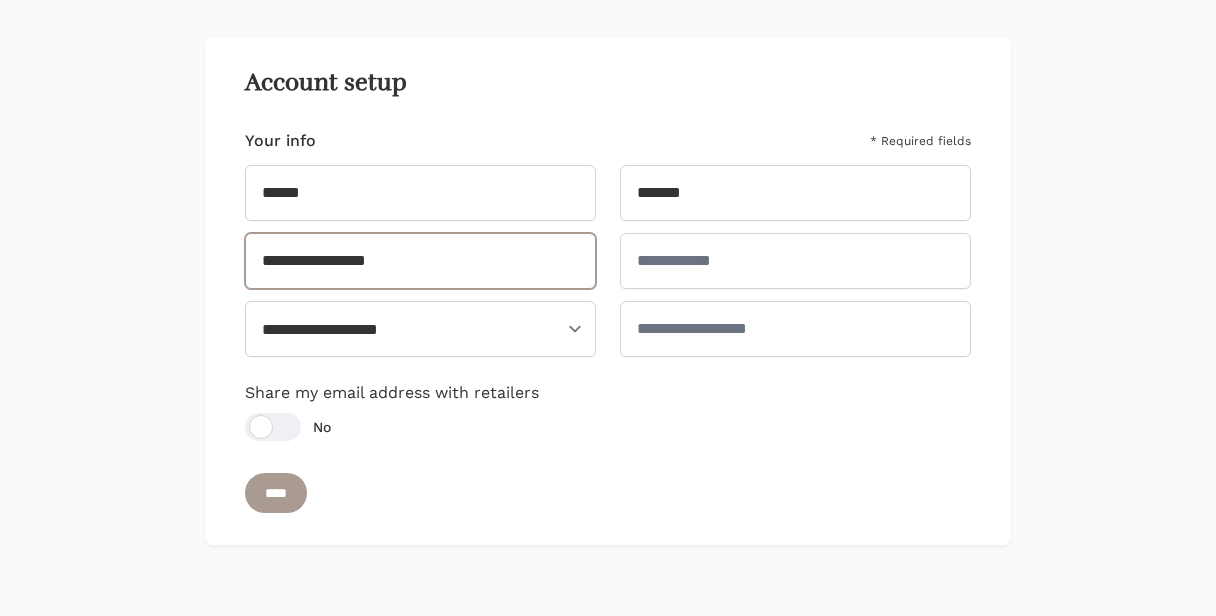 type on "**********" 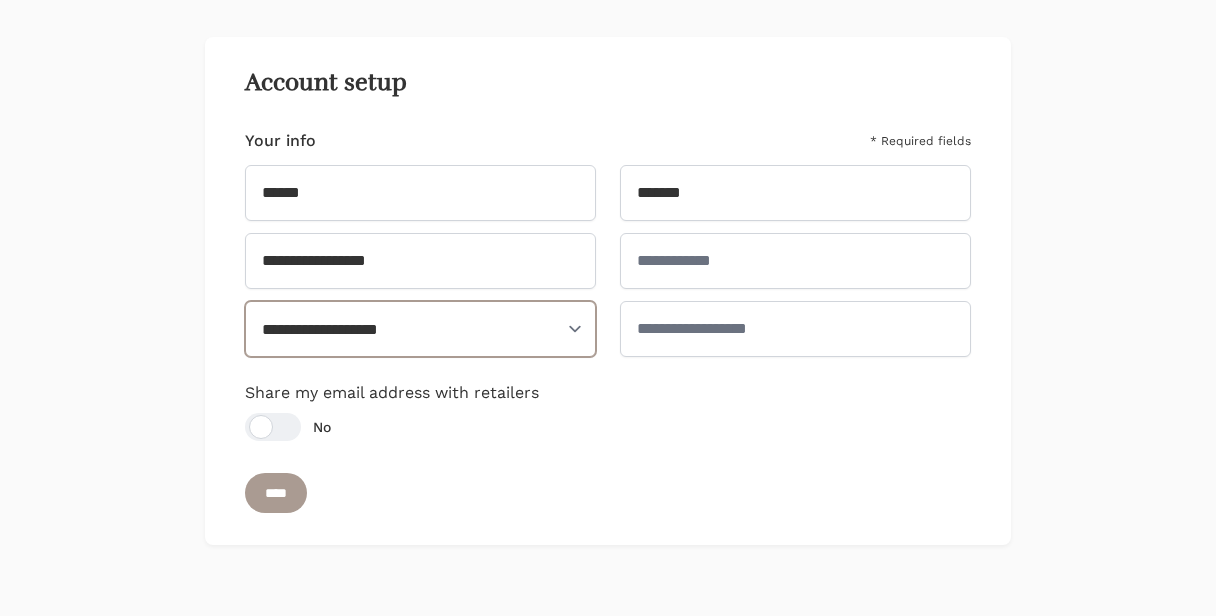 select on "**" 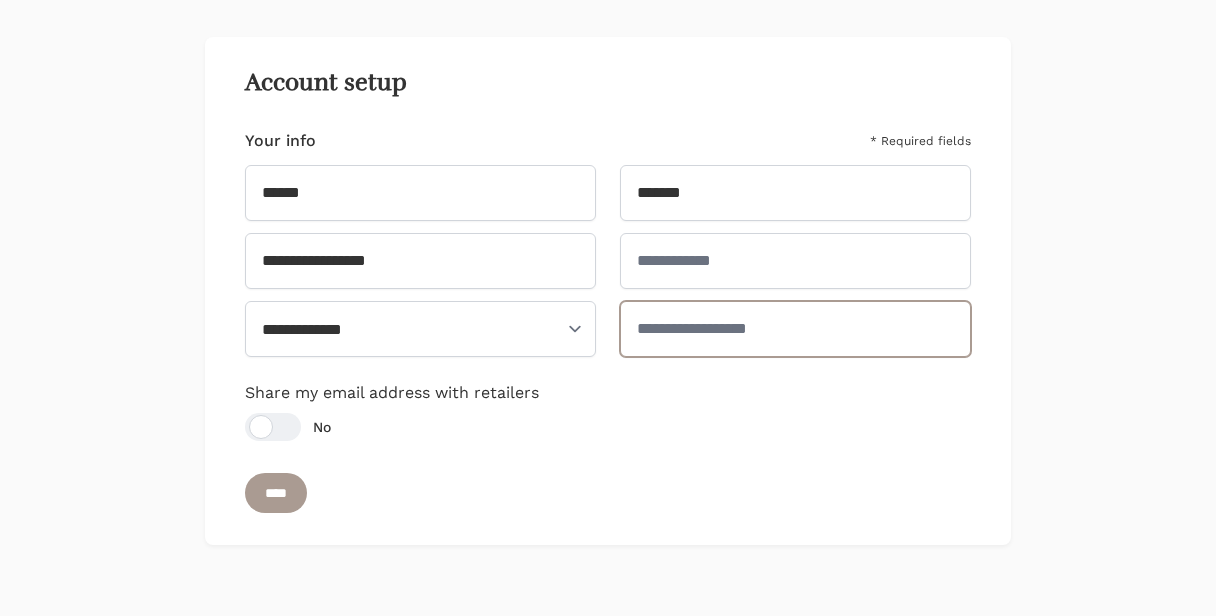 click at bounding box center [795, 329] 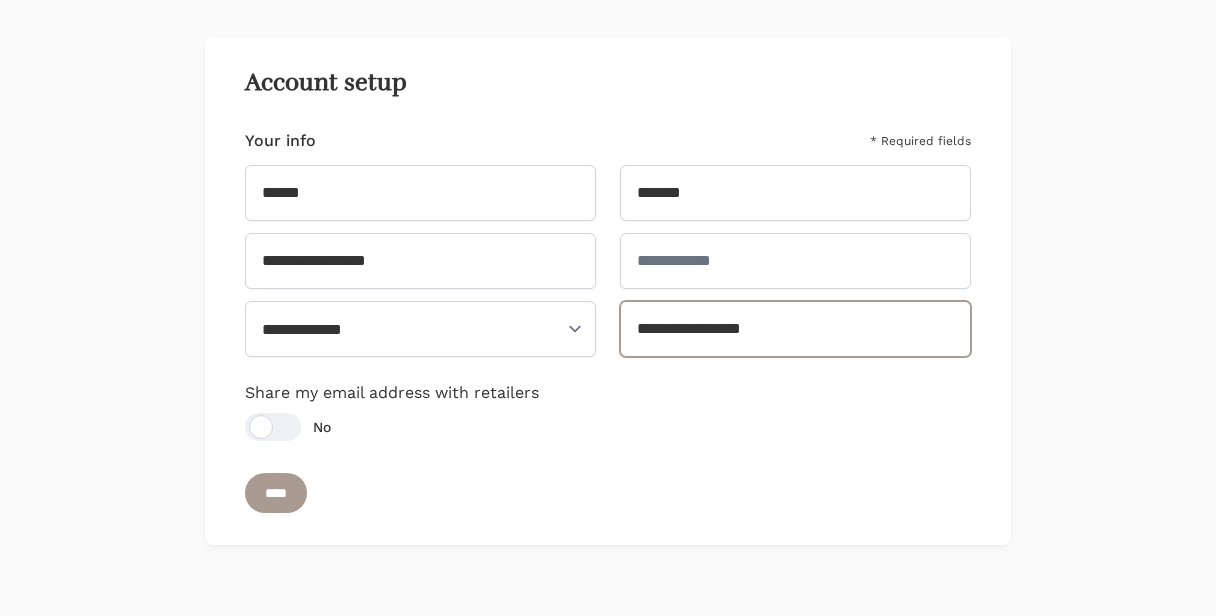 scroll, scrollTop: 205, scrollLeft: 0, axis: vertical 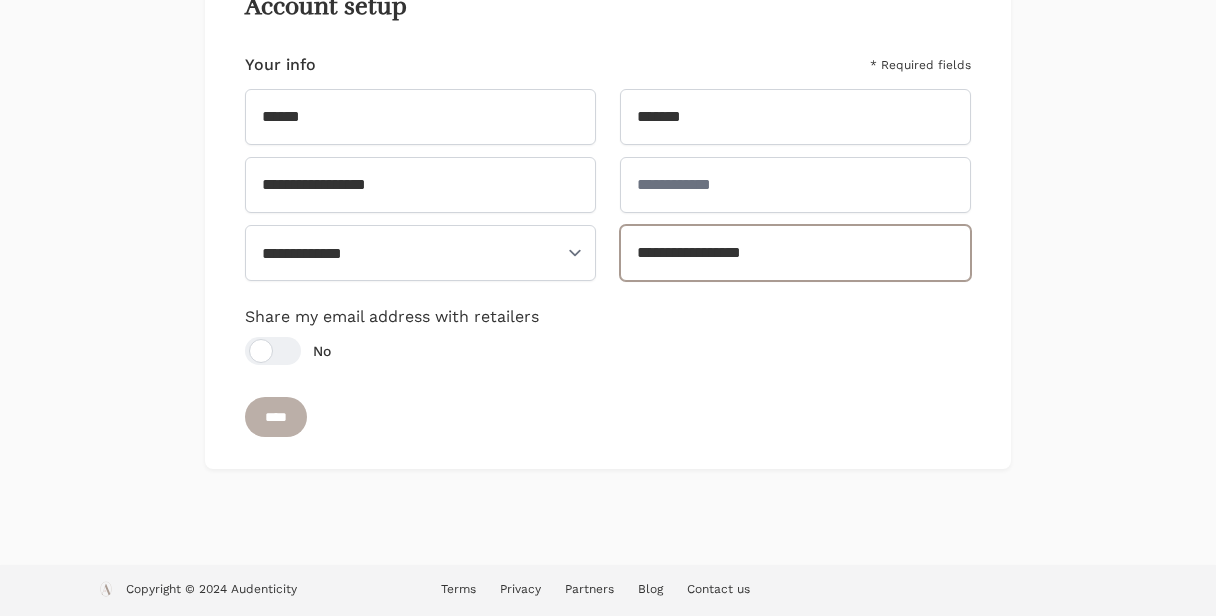 type on "**********" 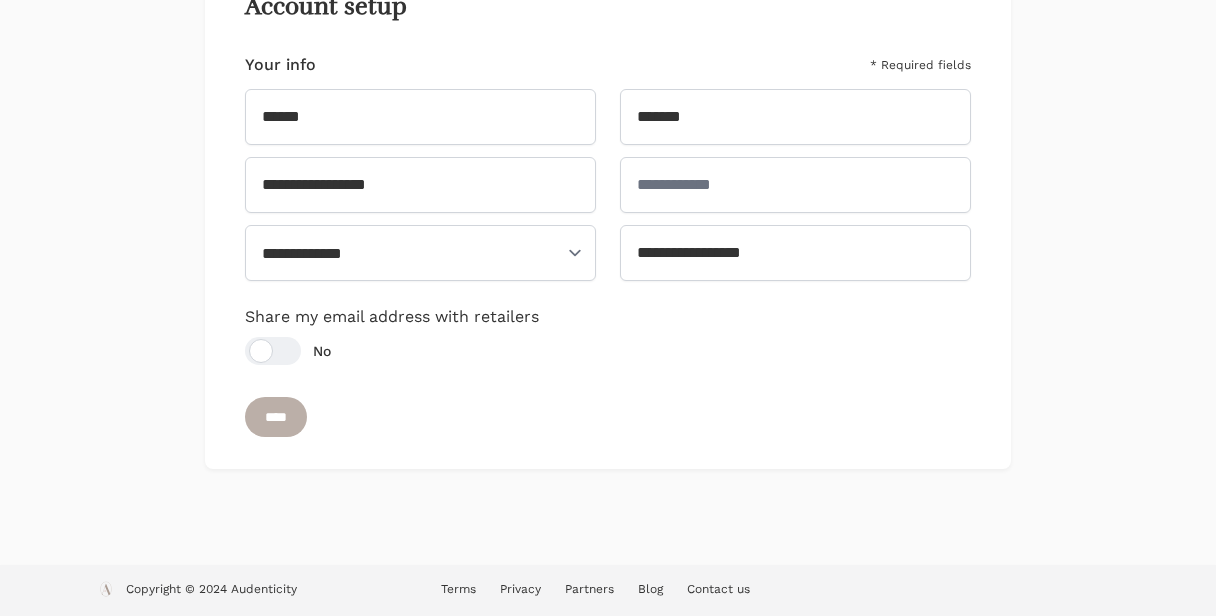 click on "****" at bounding box center [276, 417] 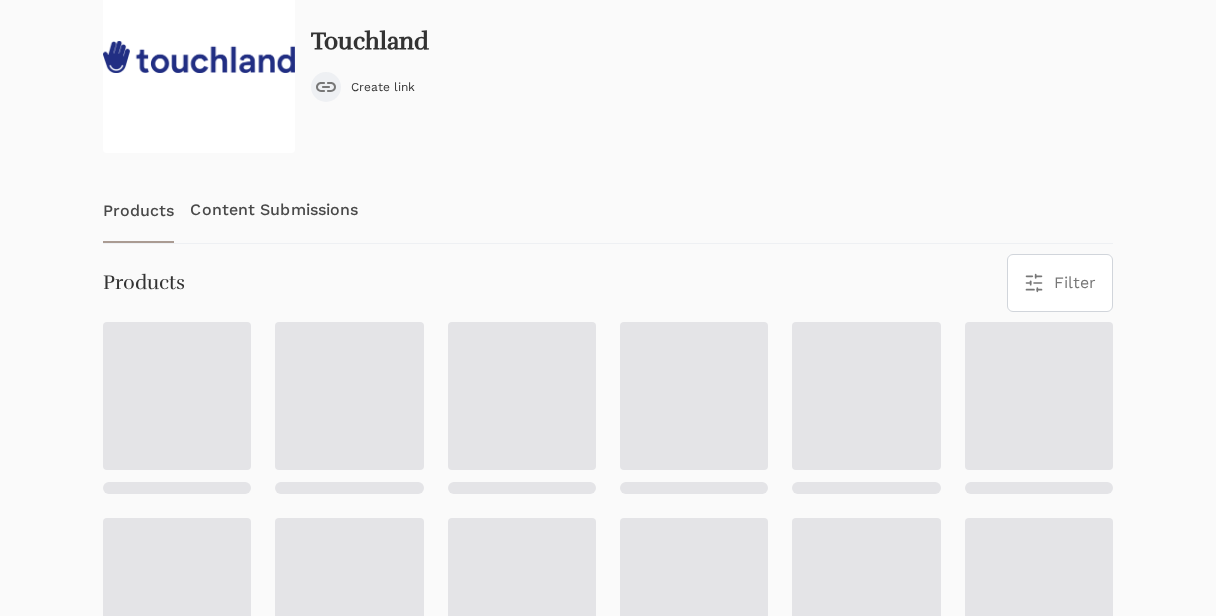 scroll, scrollTop: 0, scrollLeft: 0, axis: both 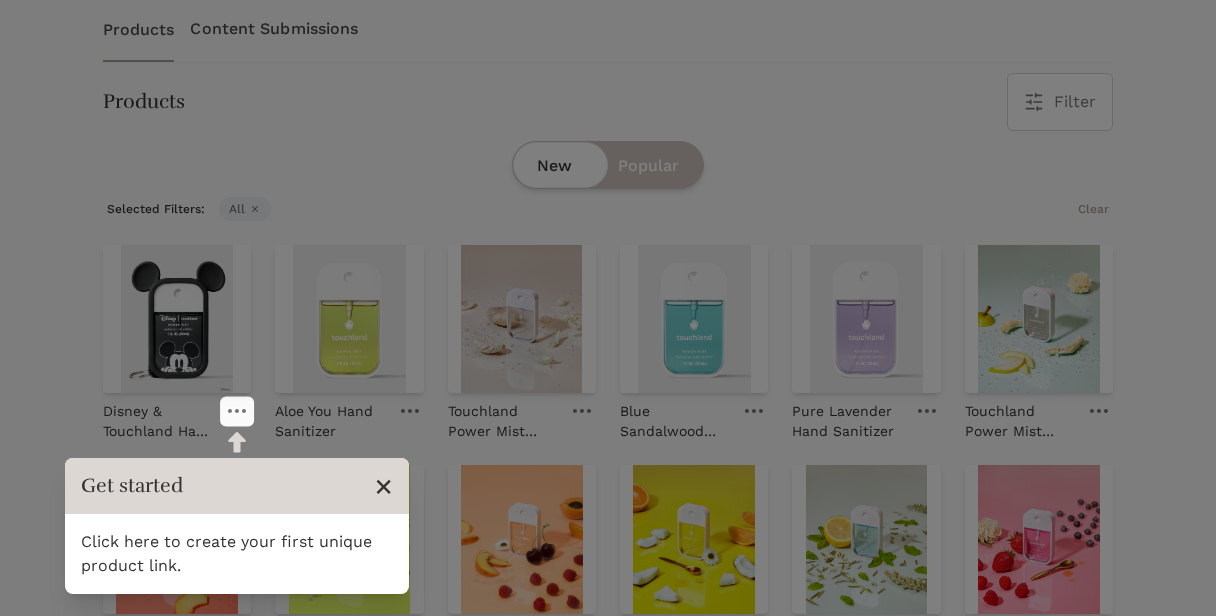 click on "×" at bounding box center (383, 486) 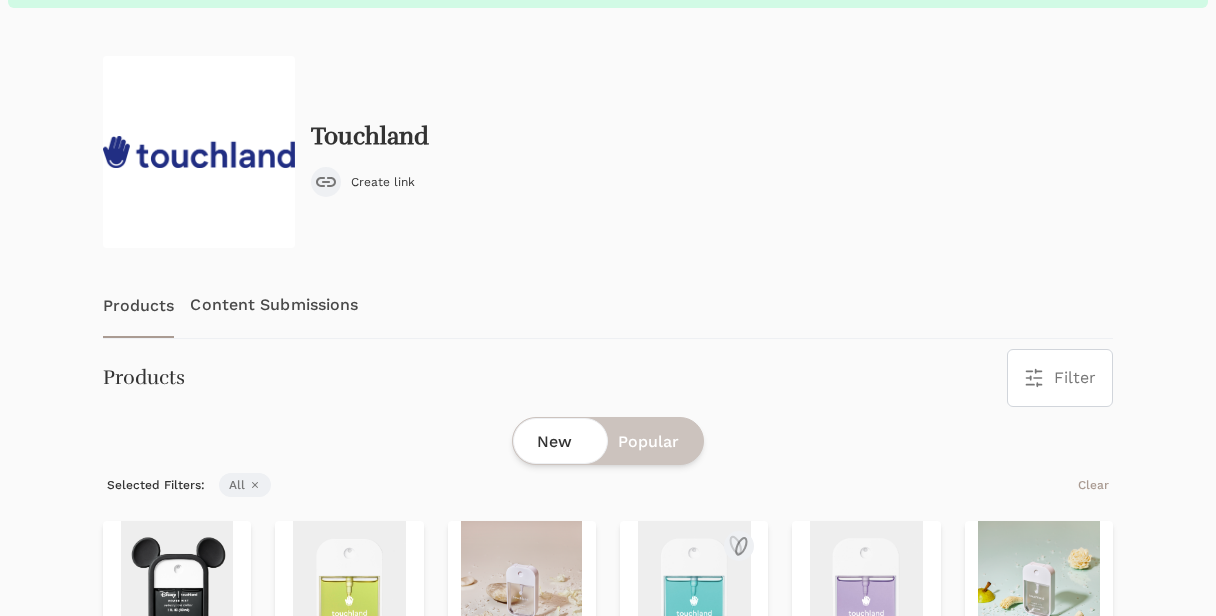 scroll, scrollTop: 0, scrollLeft: 0, axis: both 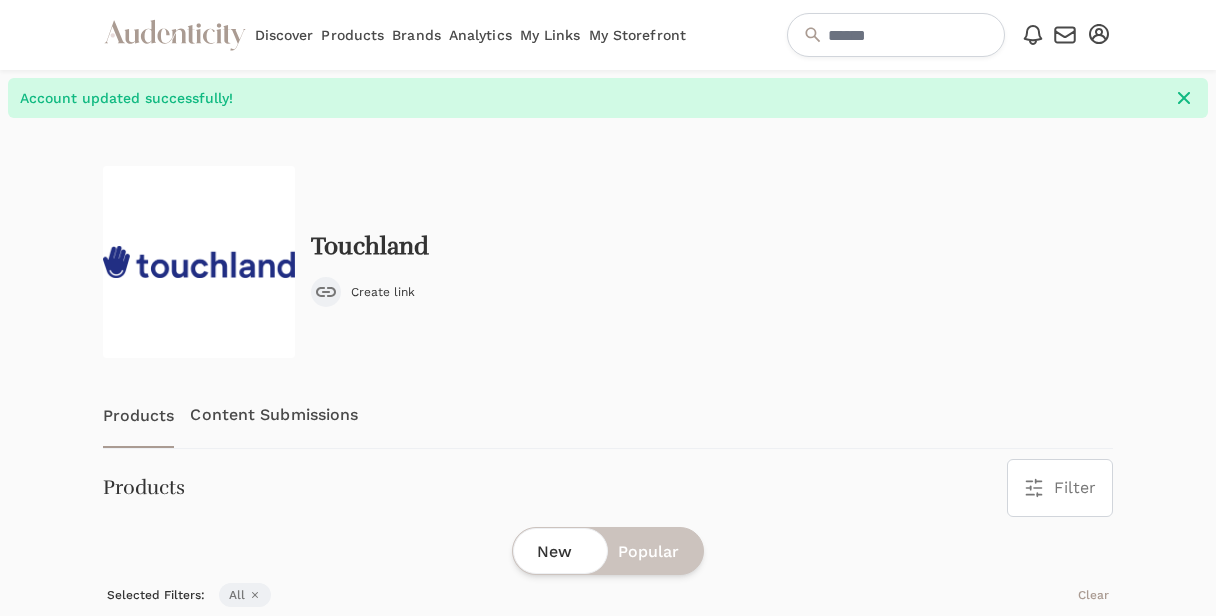 click on "Content Submissions" at bounding box center [274, 415] 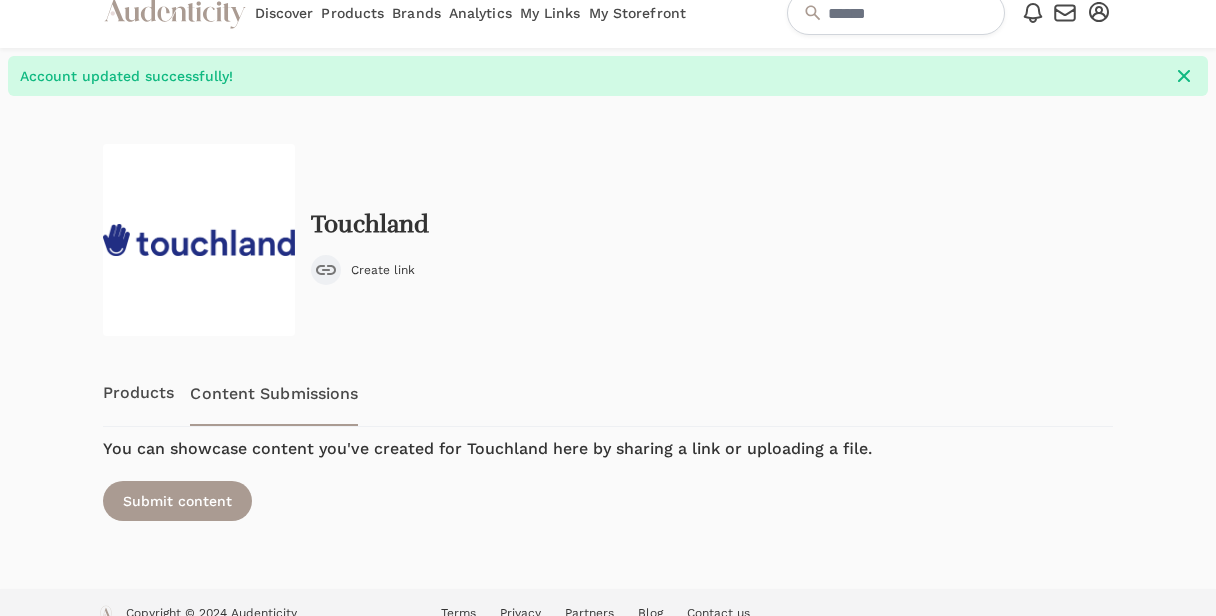 scroll, scrollTop: 27, scrollLeft: 0, axis: vertical 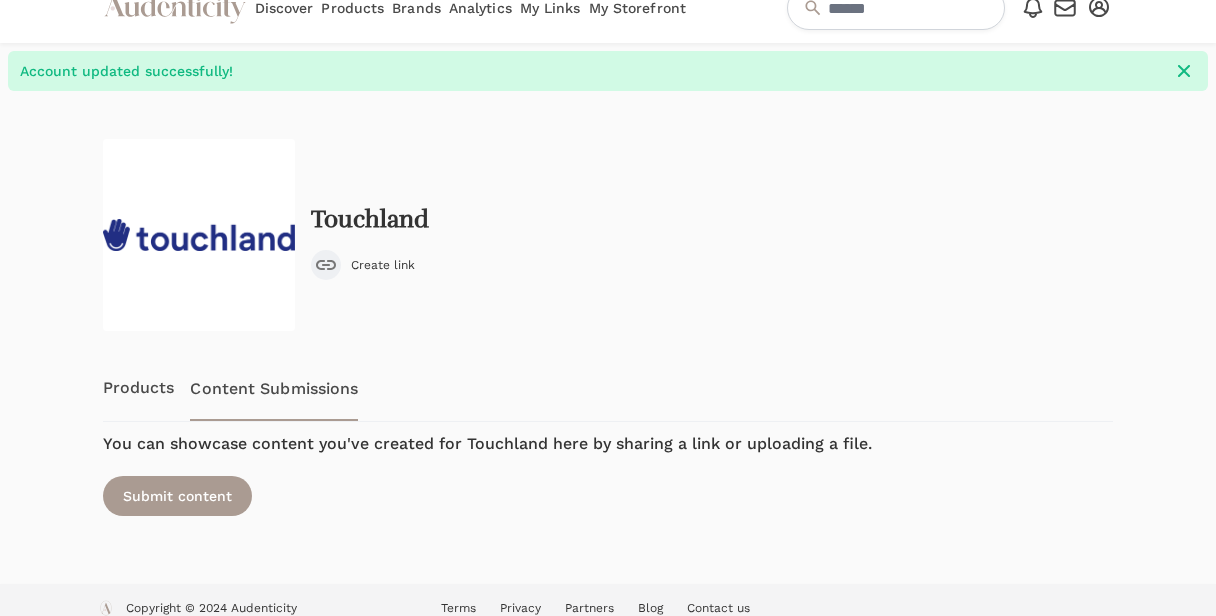 click on "Products" at bounding box center (139, 388) 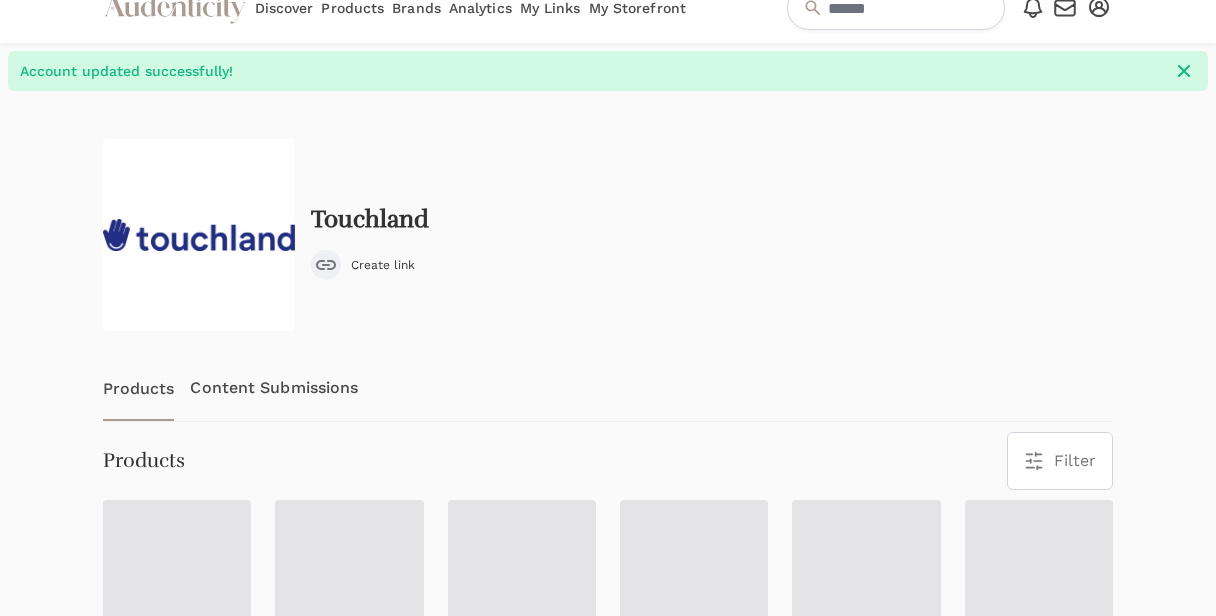 scroll, scrollTop: 0, scrollLeft: 0, axis: both 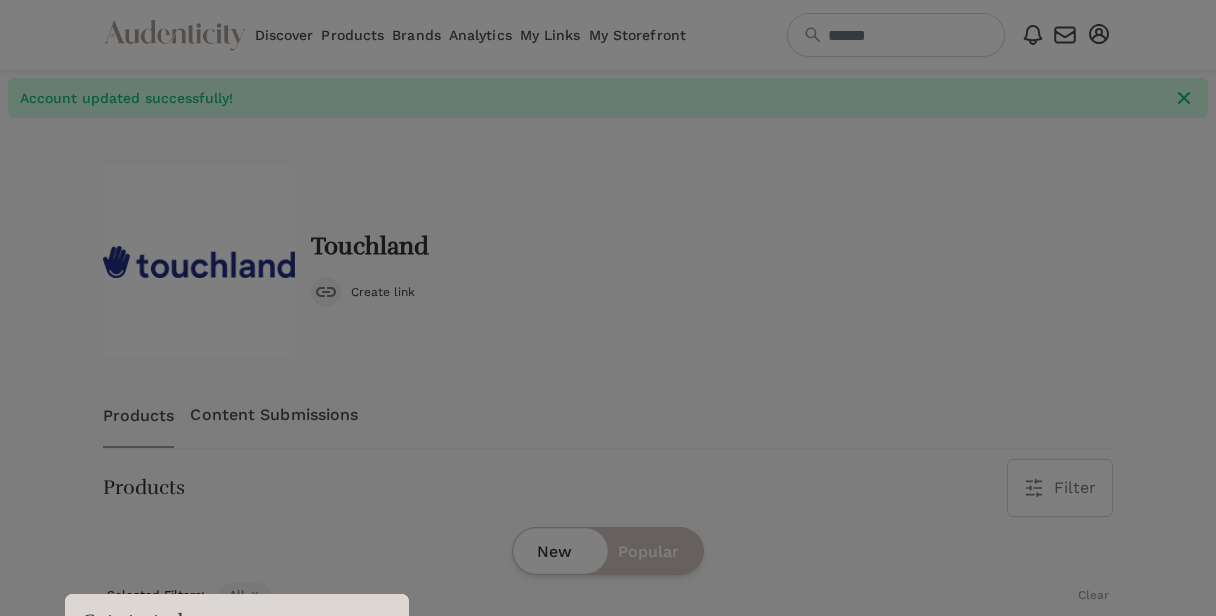 click on "Touchland
Create link" at bounding box center (608, 262) 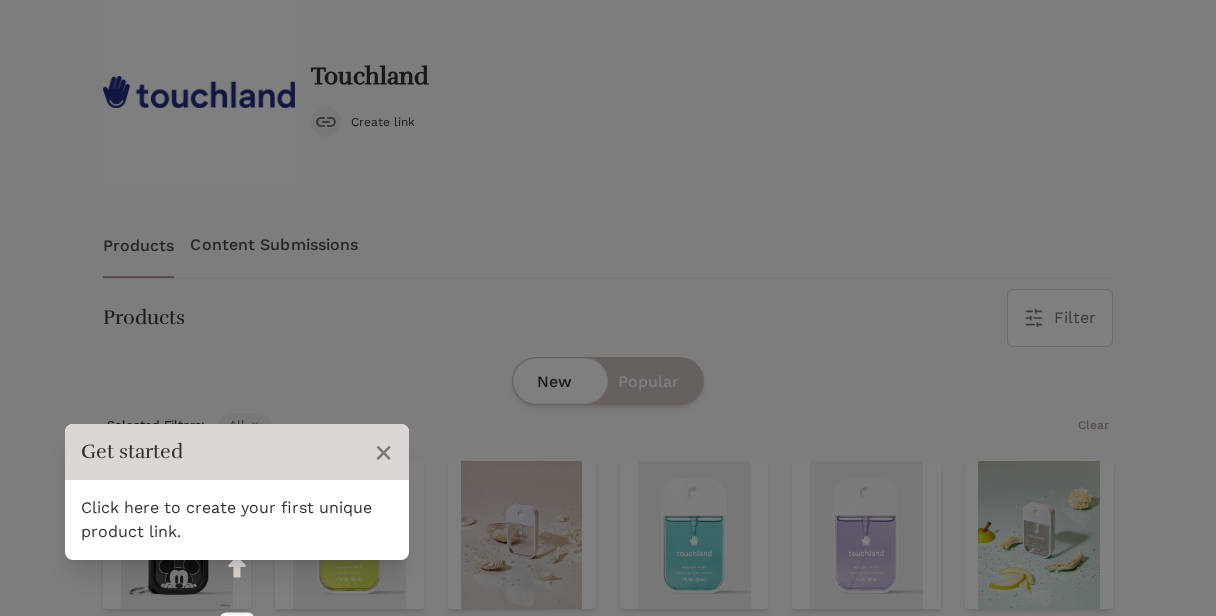scroll, scrollTop: 203, scrollLeft: 0, axis: vertical 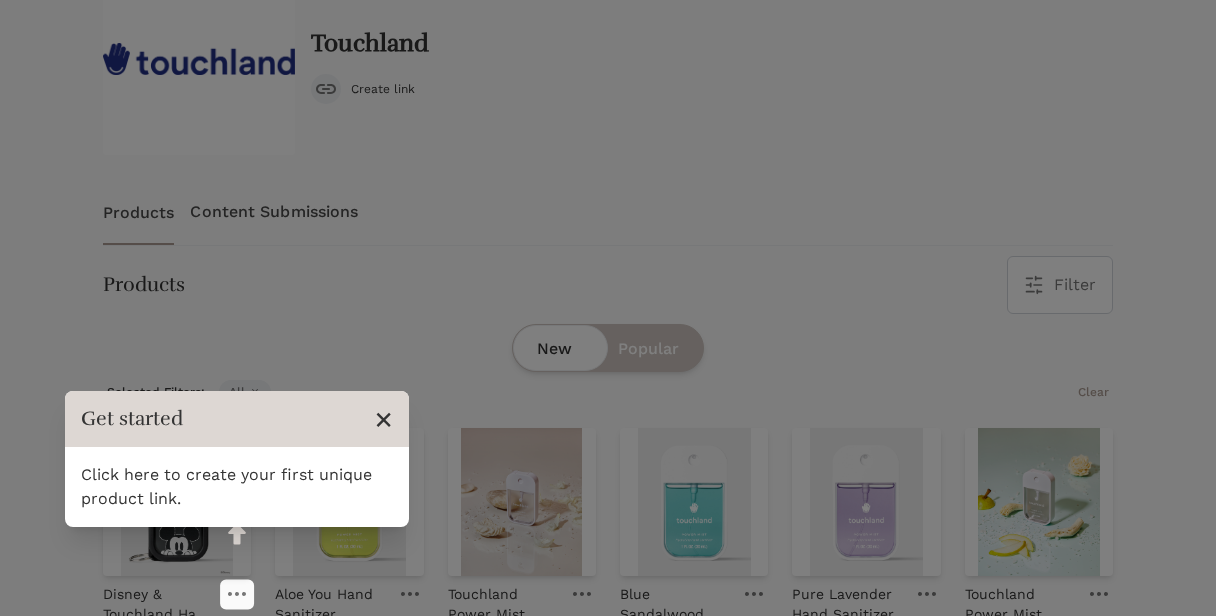 click on "×" at bounding box center [383, 419] 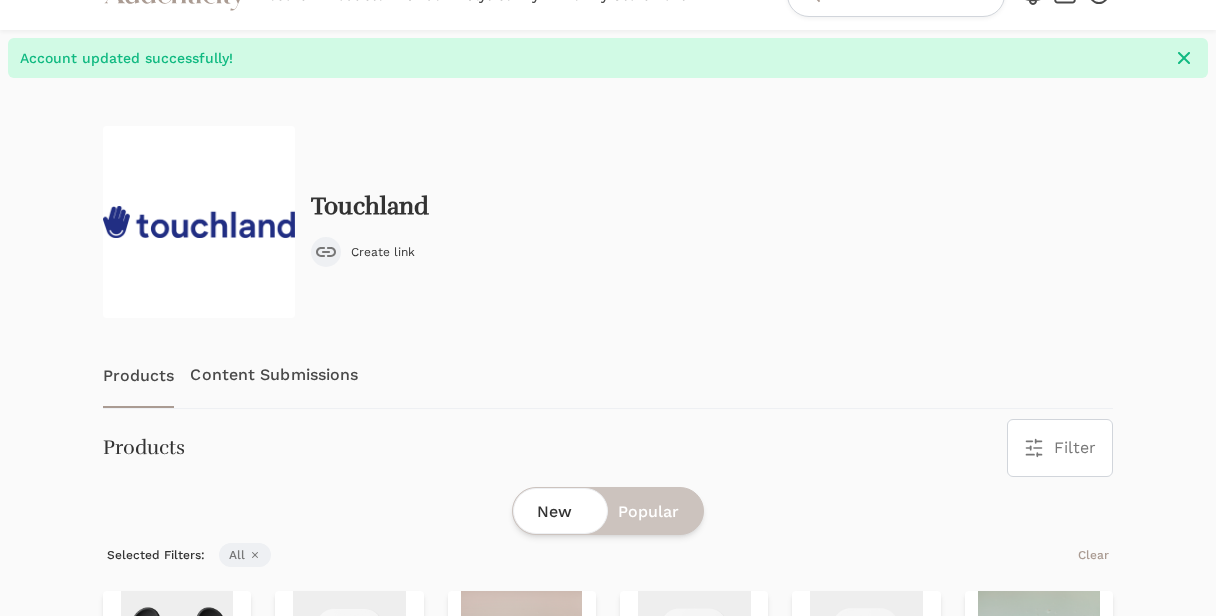 scroll, scrollTop: 0, scrollLeft: 0, axis: both 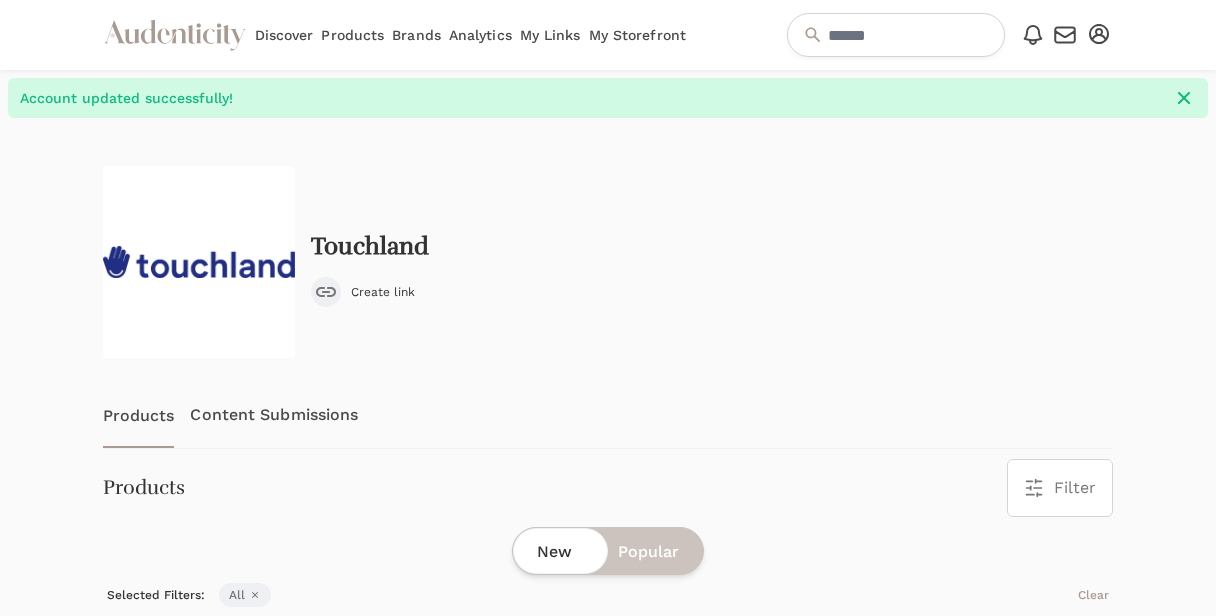 click 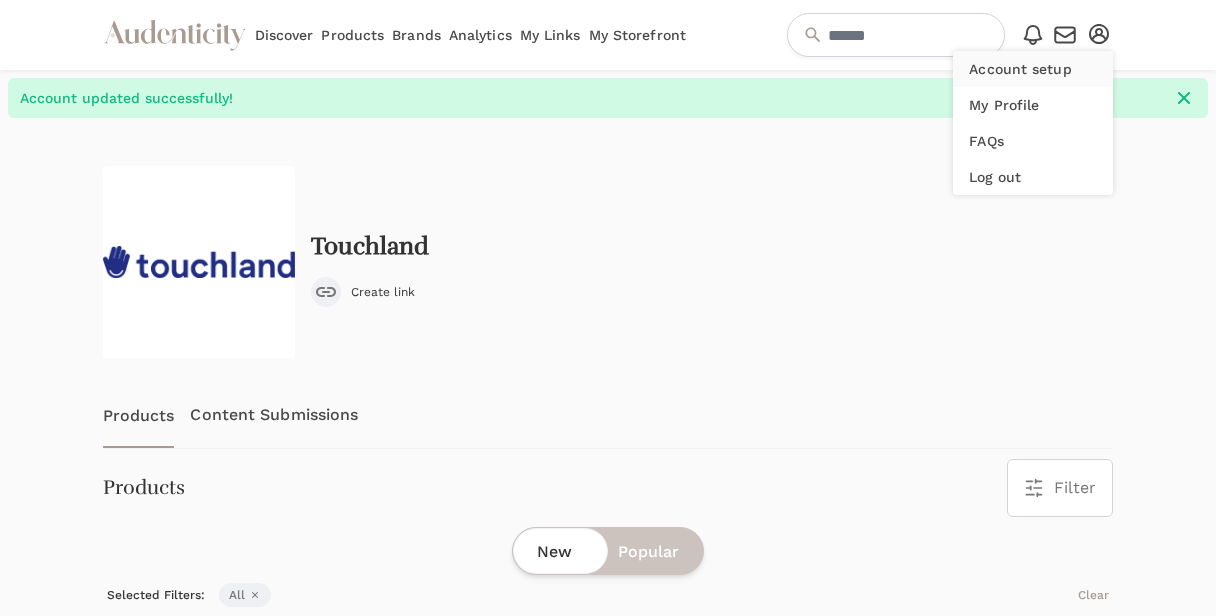 click on "Account setup" at bounding box center [1033, 69] 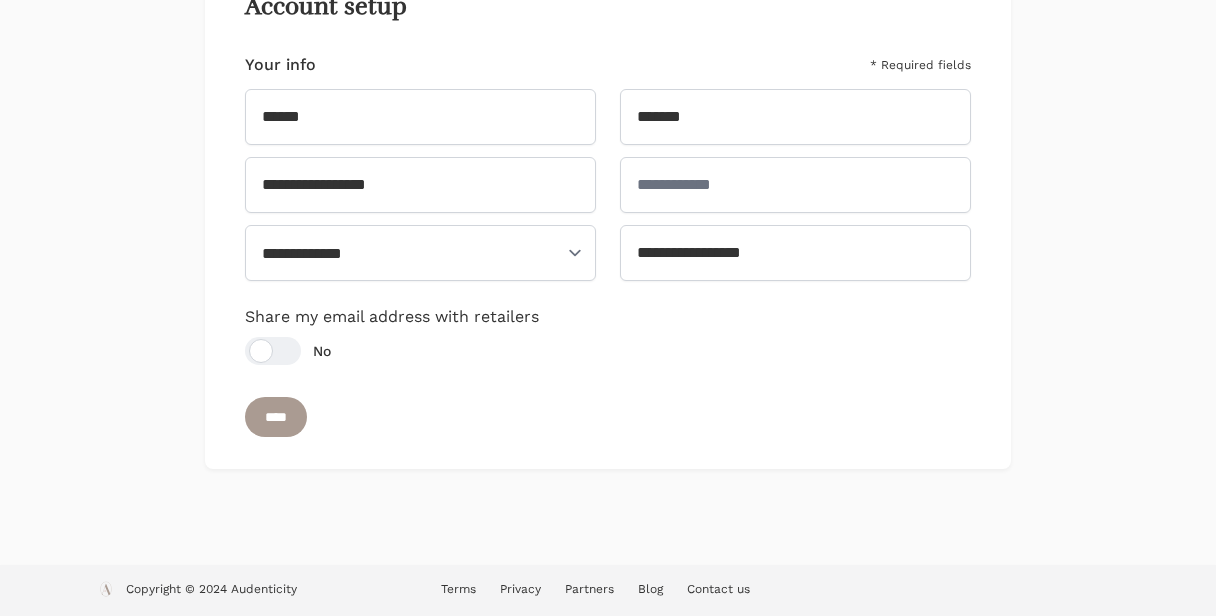 scroll, scrollTop: 0, scrollLeft: 0, axis: both 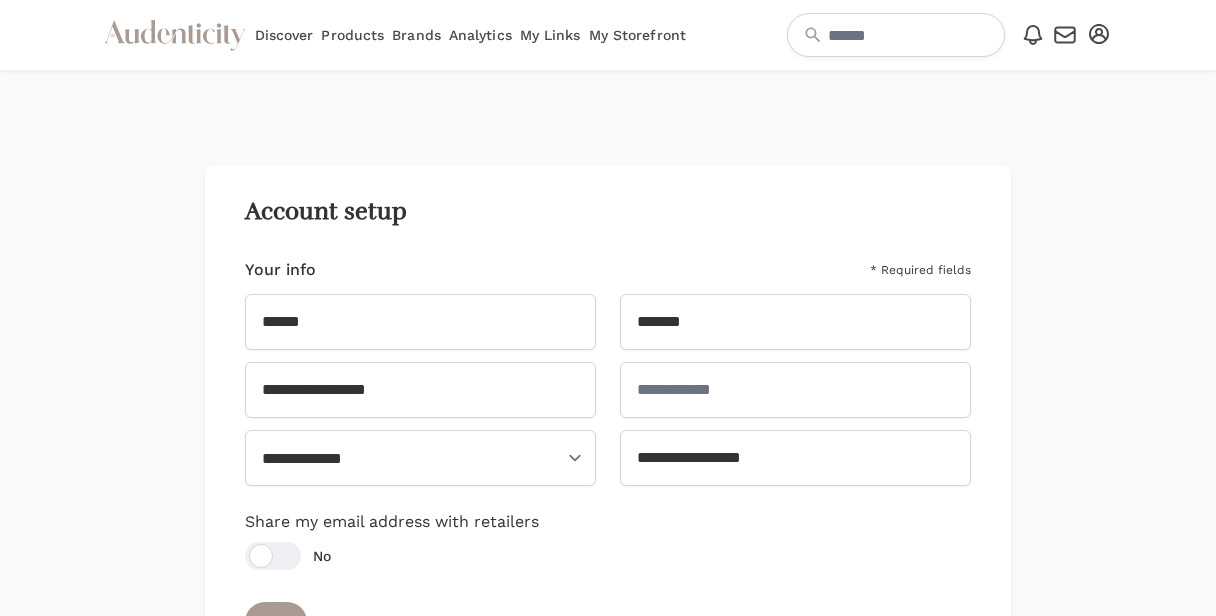 click 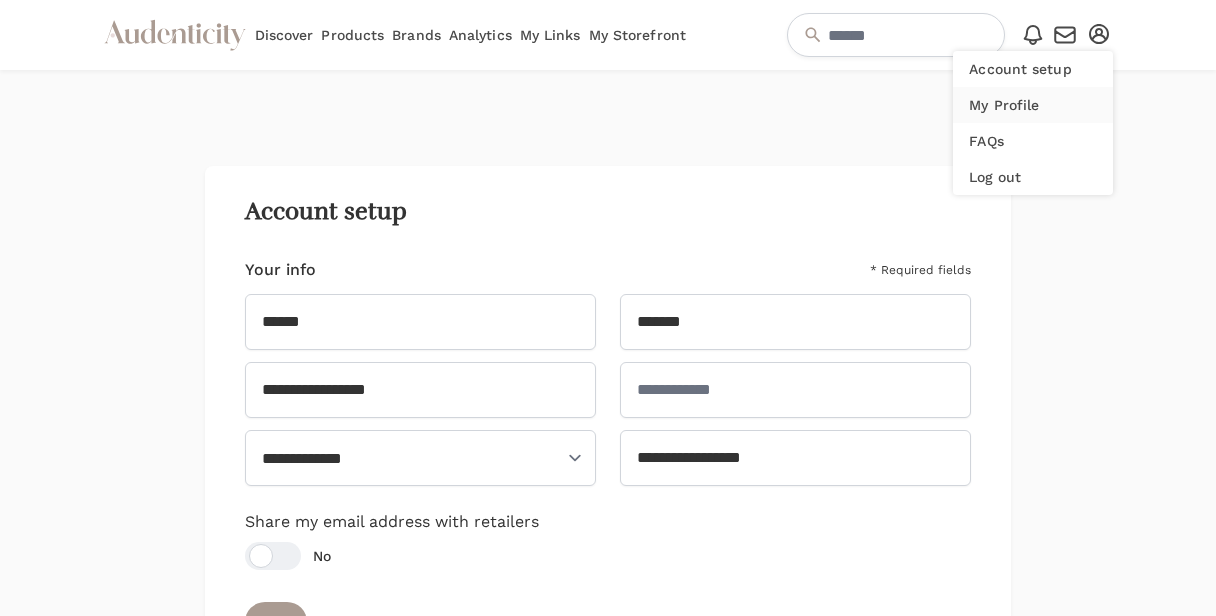 click on "My Profile" at bounding box center [1033, 105] 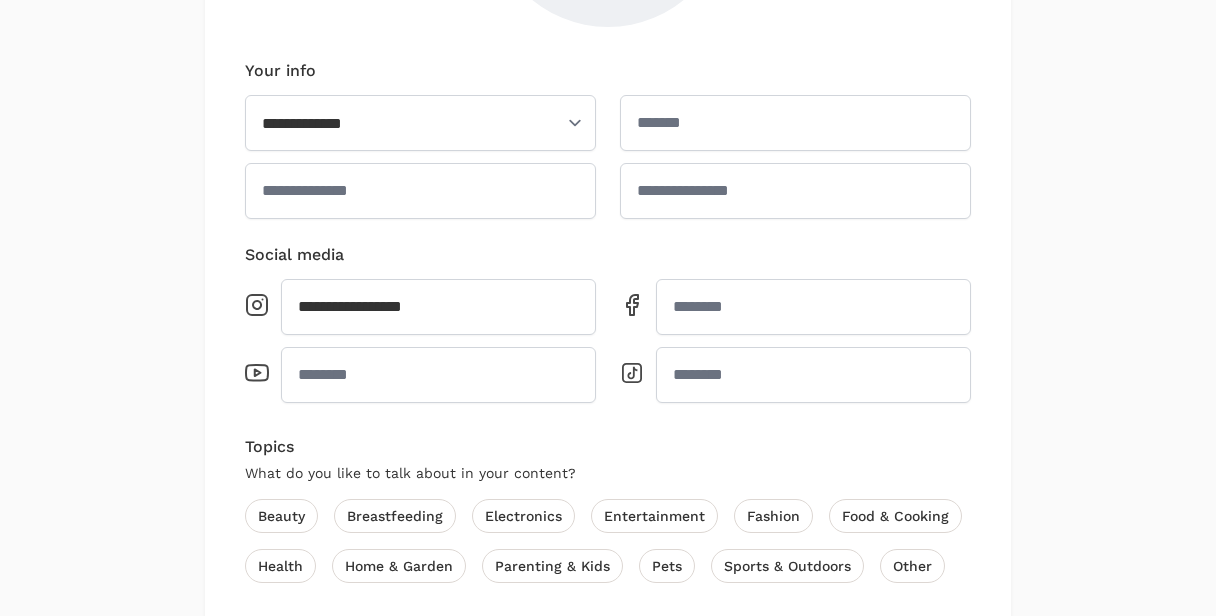 scroll, scrollTop: 0, scrollLeft: 0, axis: both 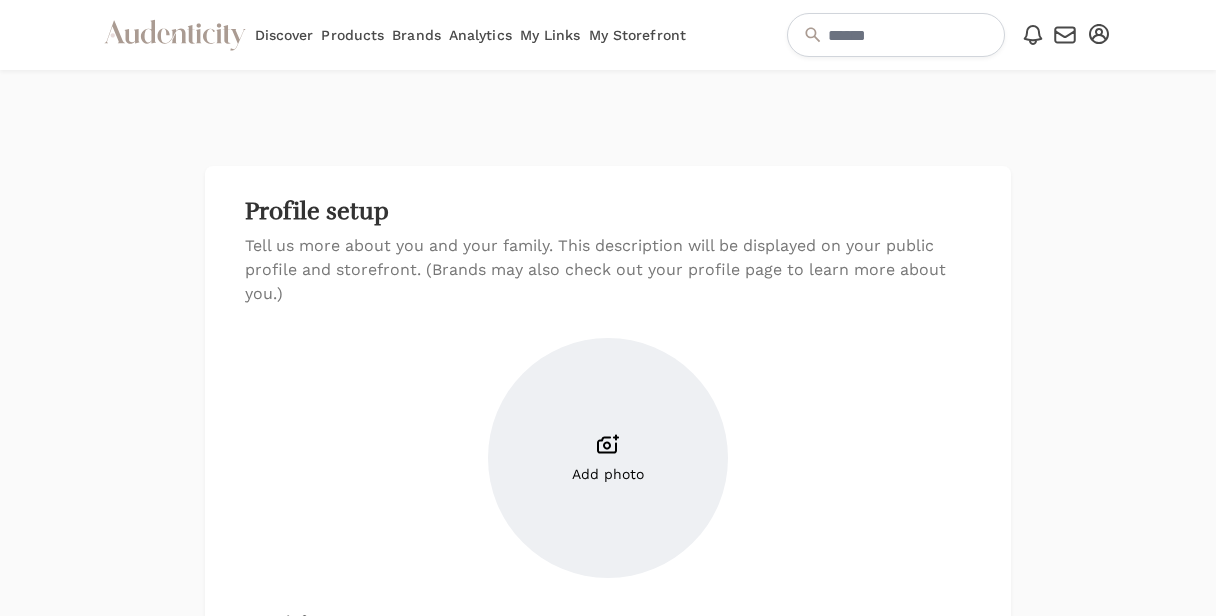 click 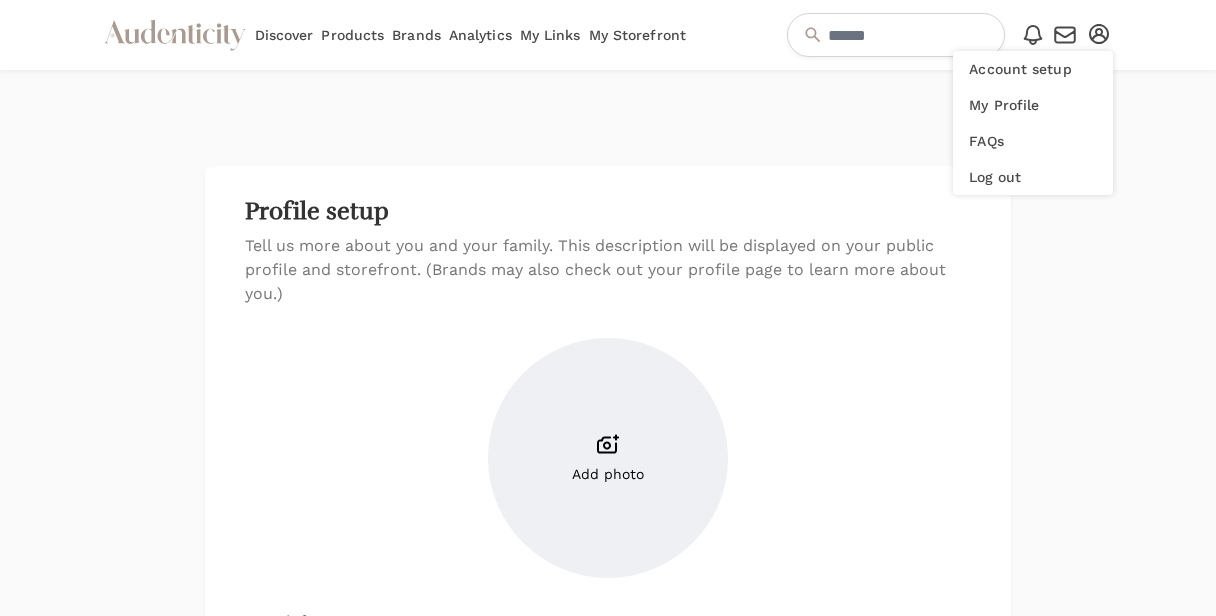 click on "Products" at bounding box center (352, 35) 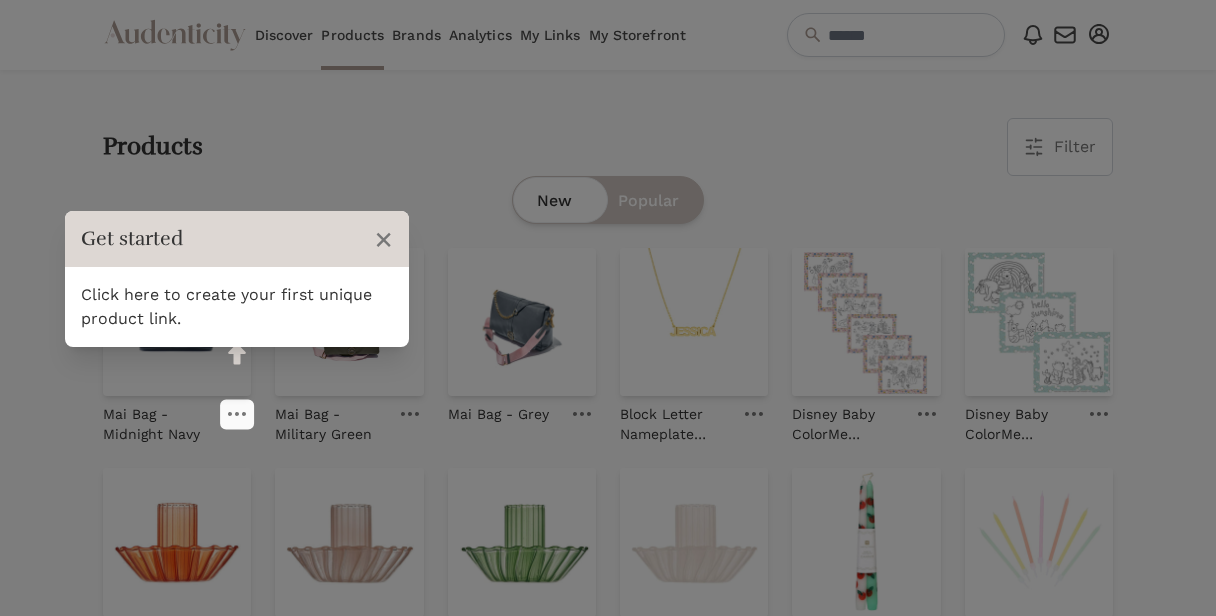 click on "Products
Filter
Filter & Sort
Close drawer
Brands
Select
4Moms
7AM
A Clementina
Abigail Jayne Design
Abrams Books
Accent Decor
aden + anais
BAJO" at bounding box center (608, 1309) 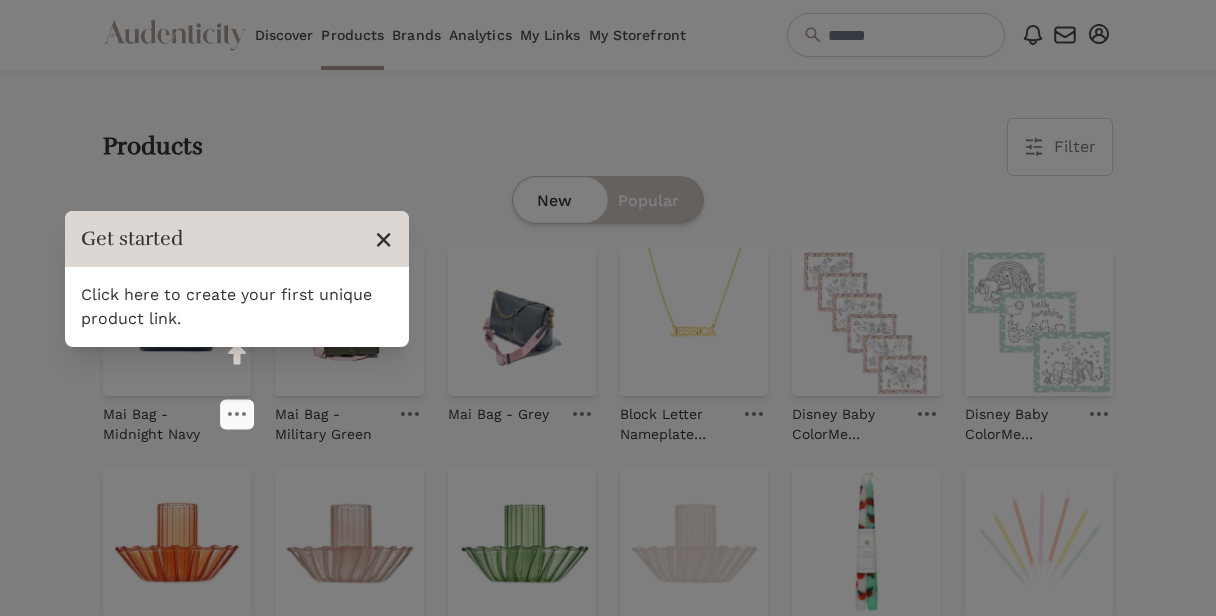 click on "Products
Filter
Filter & Sort
Close drawer
Brands
Select
4Moms
7AM
A Clementina
Abigail Jayne Design
Abrams Books
Accent Decor
aden + anais
Alimrose Amira" at bounding box center (608, 147) 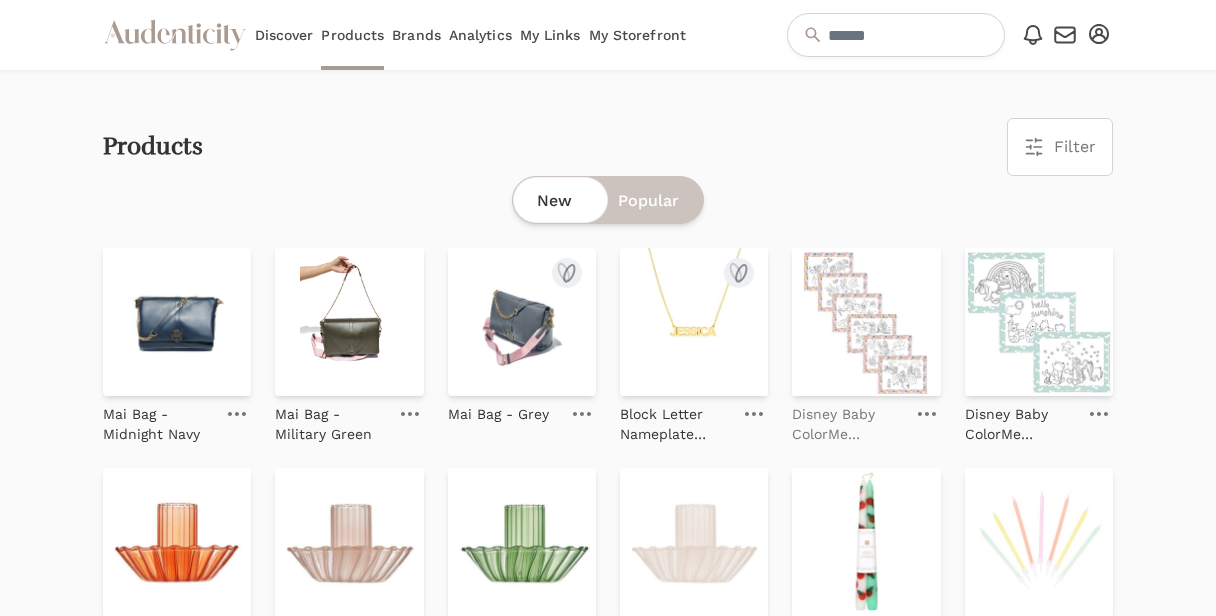 scroll, scrollTop: 45, scrollLeft: 0, axis: vertical 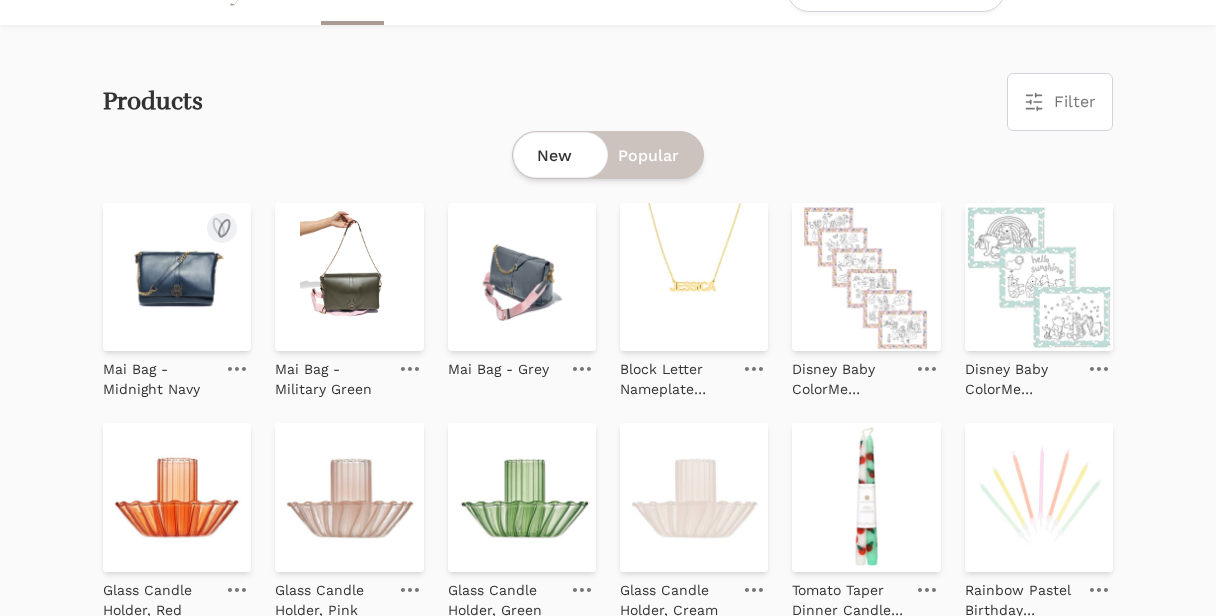 click 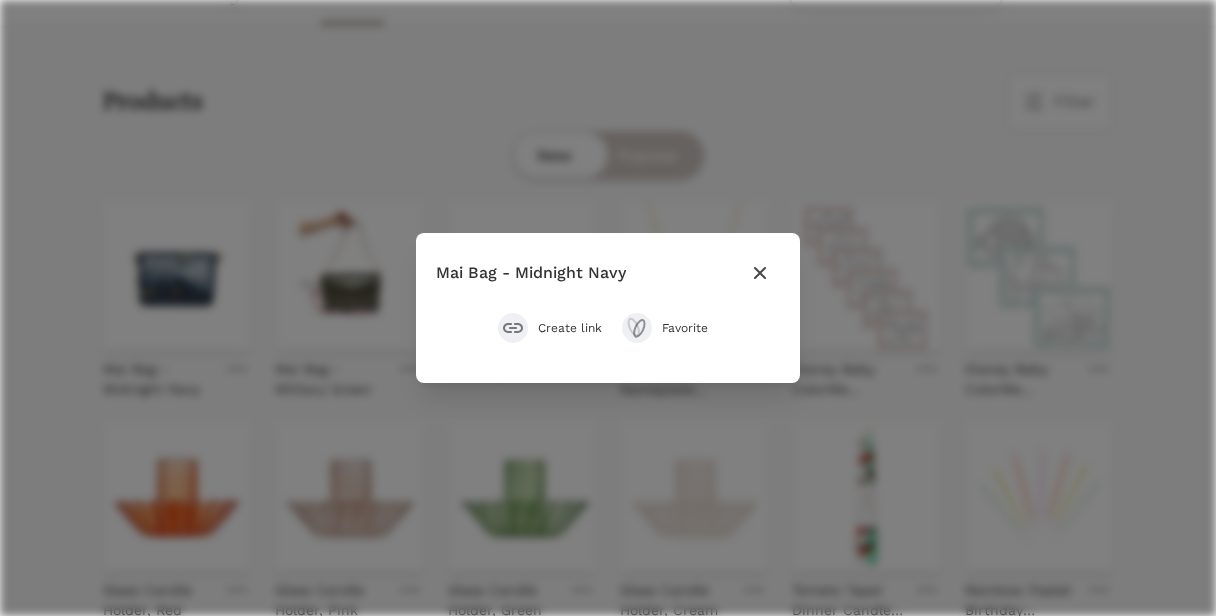 click on "Close modal
Mai Bag - Midnight Navy
Create link
Favorite" at bounding box center (608, 308) 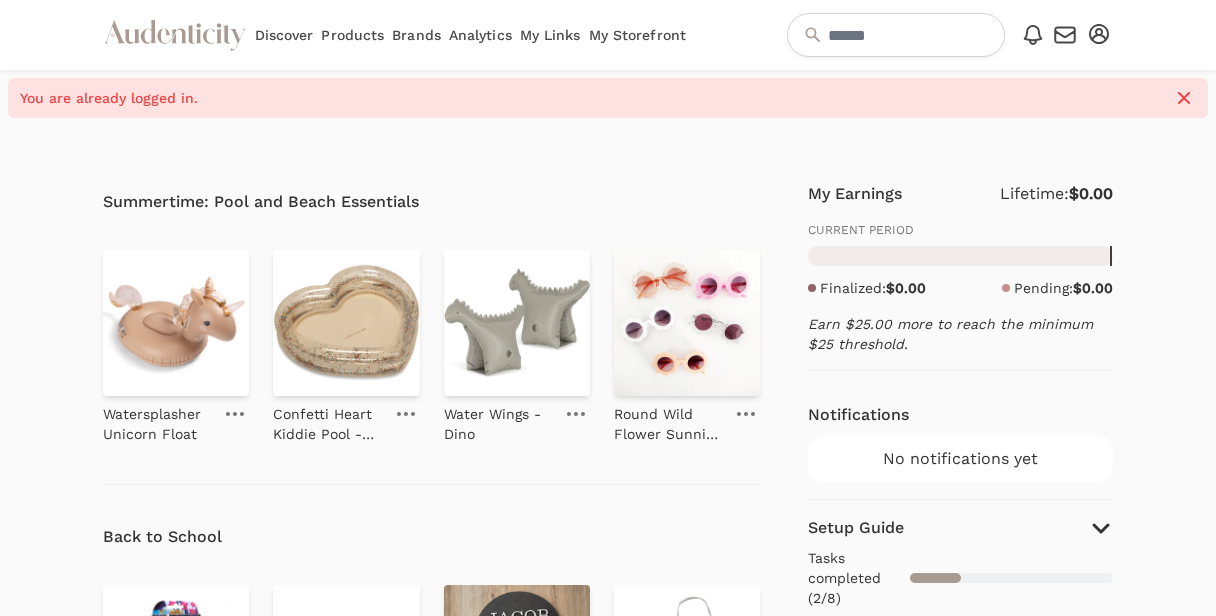 scroll, scrollTop: 0, scrollLeft: 0, axis: both 